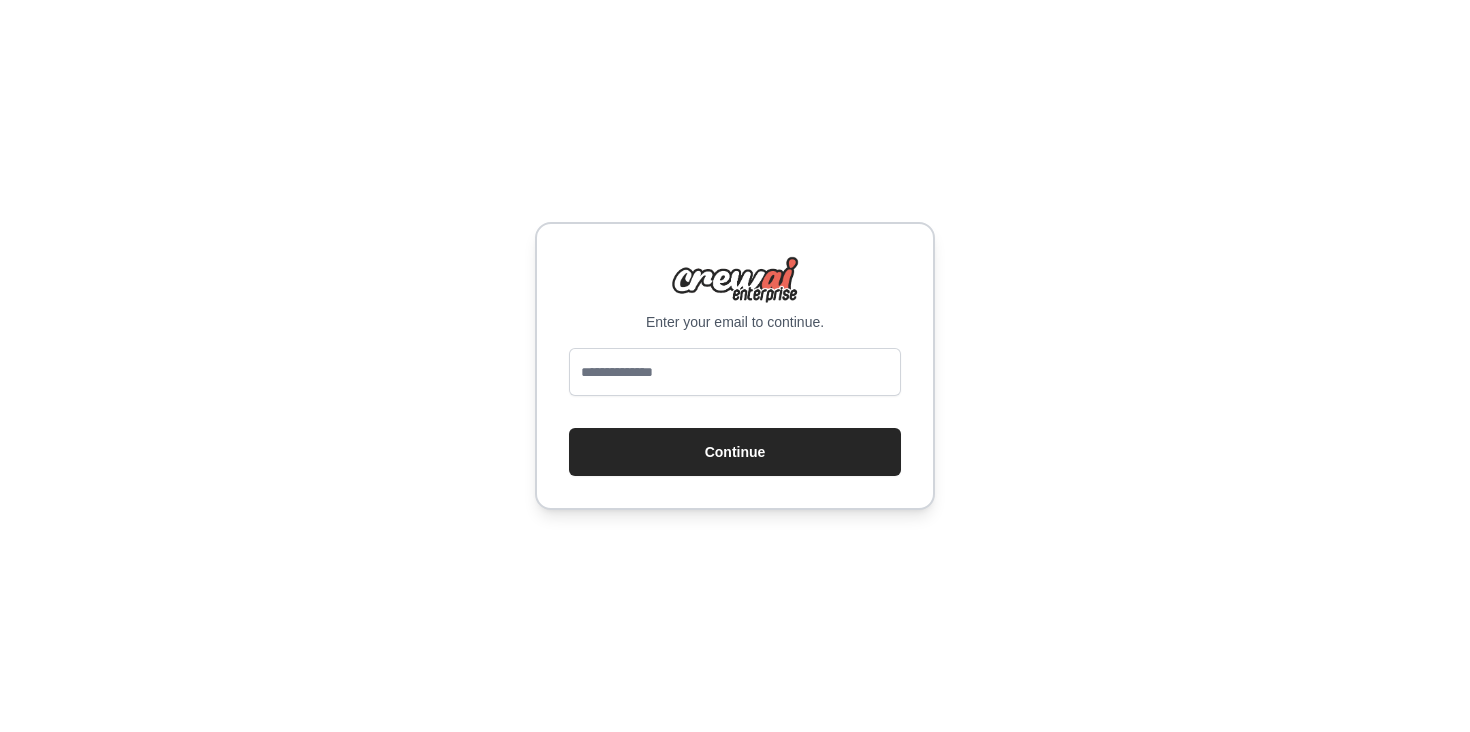 scroll, scrollTop: 0, scrollLeft: 0, axis: both 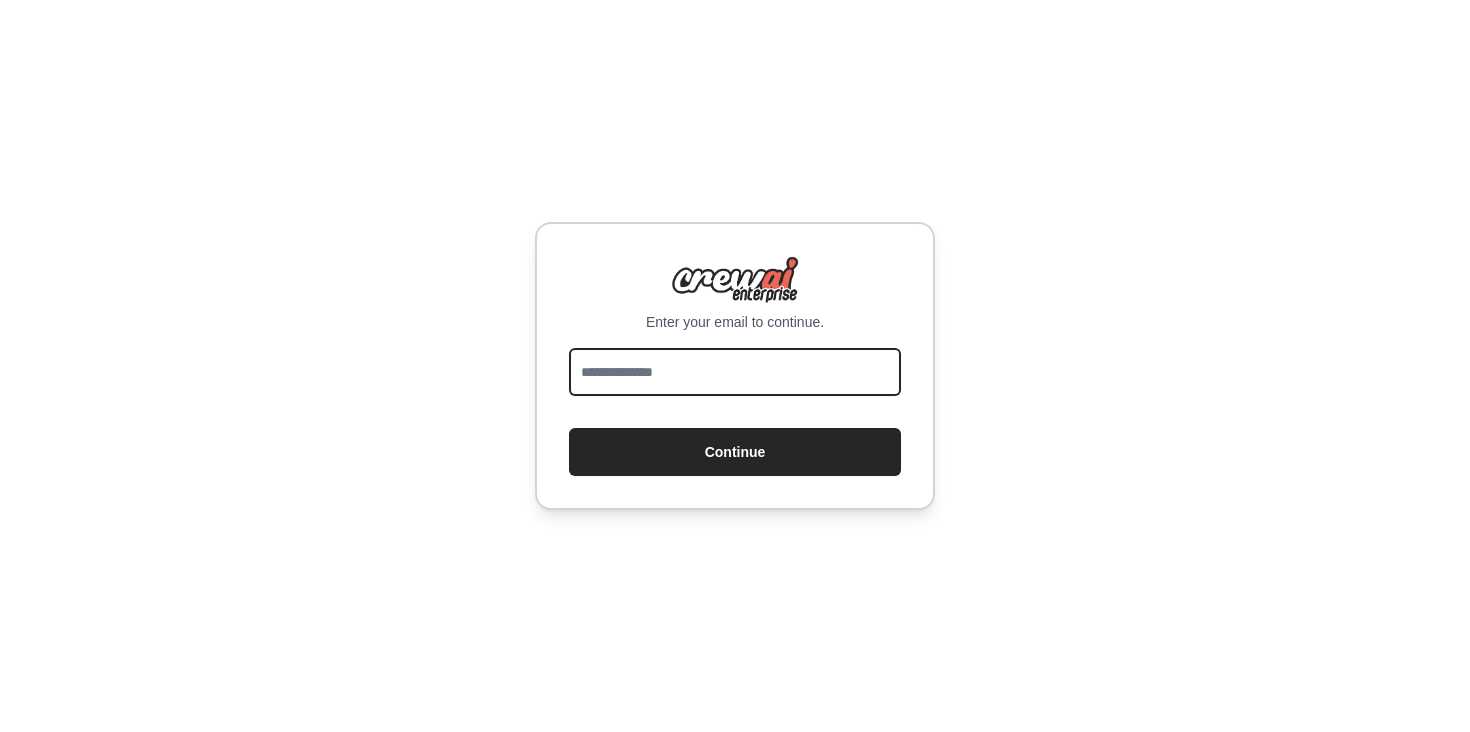 click at bounding box center [735, 372] 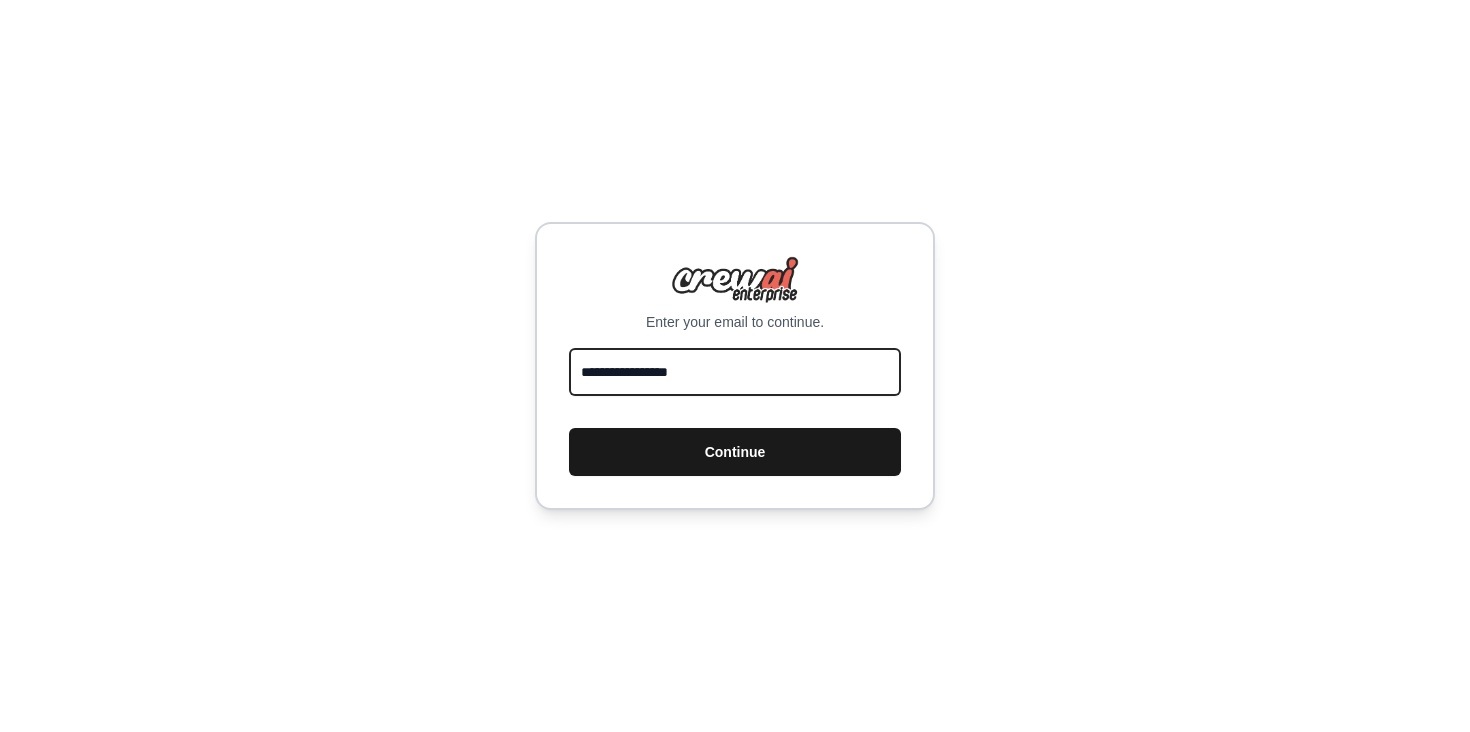 type on "**********" 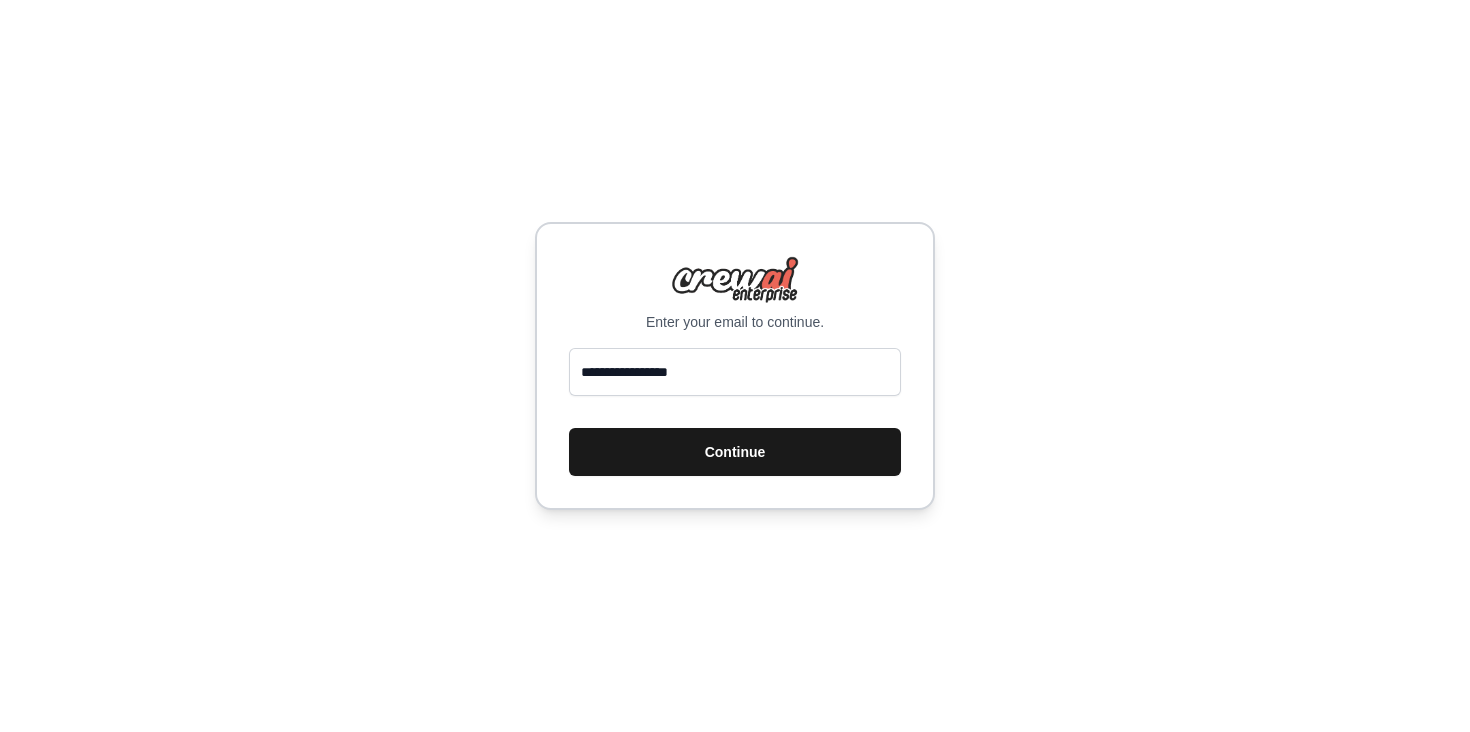 click on "Continue" at bounding box center [735, 452] 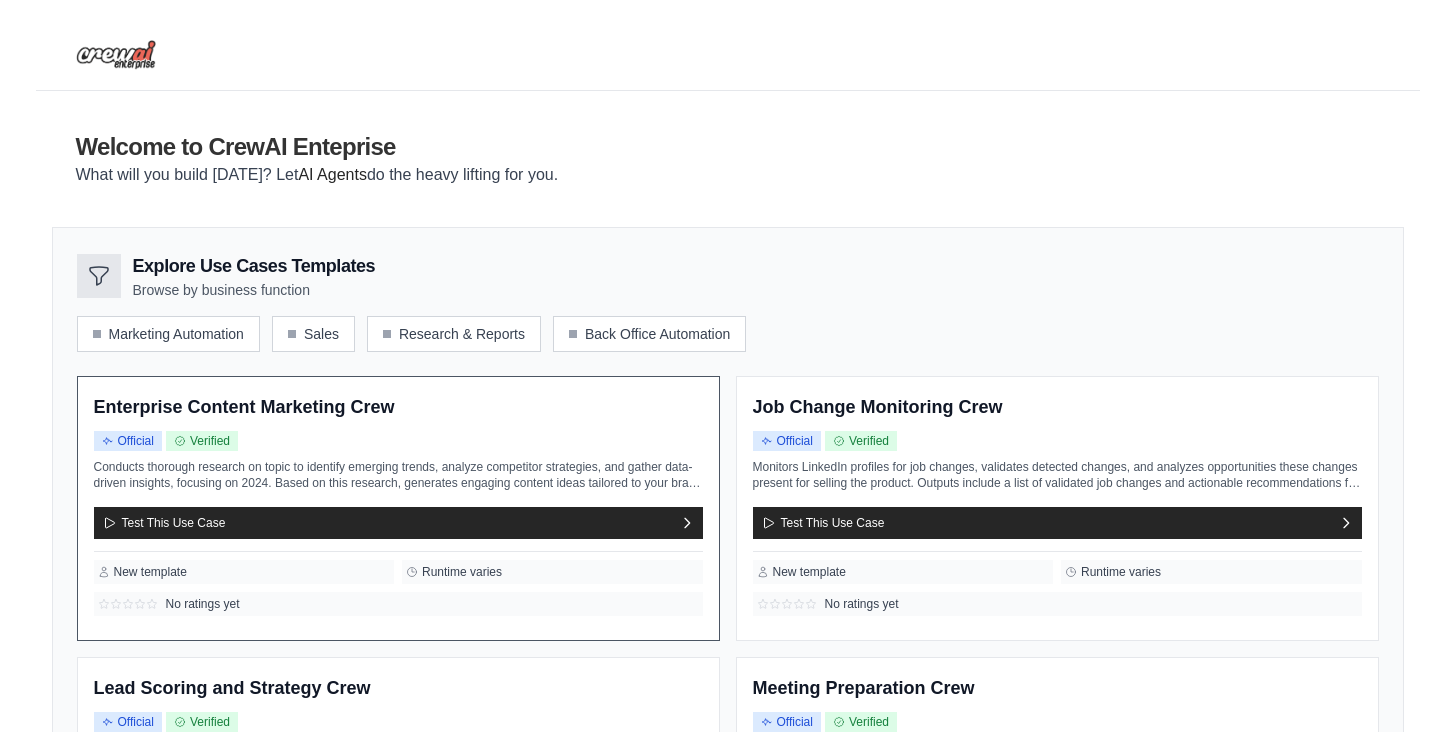 scroll, scrollTop: 80, scrollLeft: 0, axis: vertical 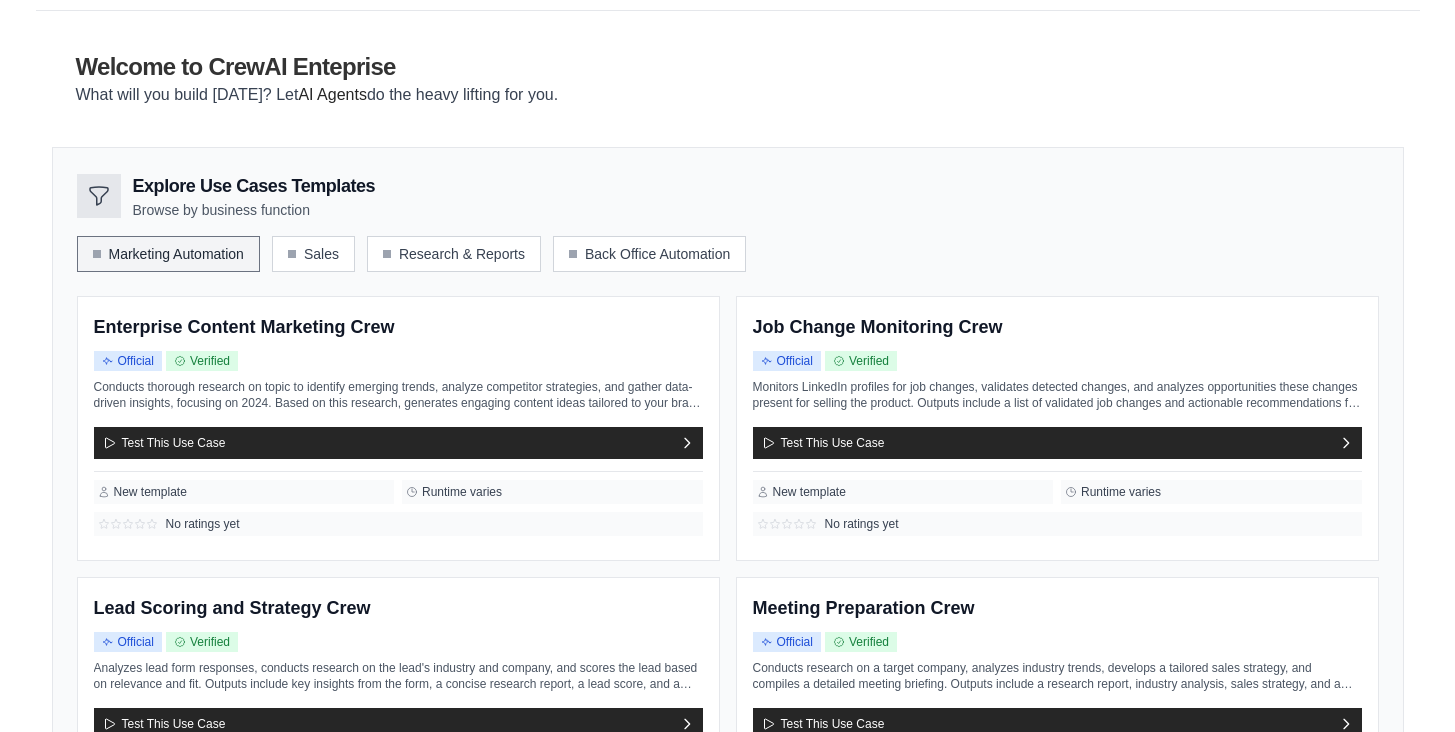 click on "Marketing Automation" at bounding box center [168, 254] 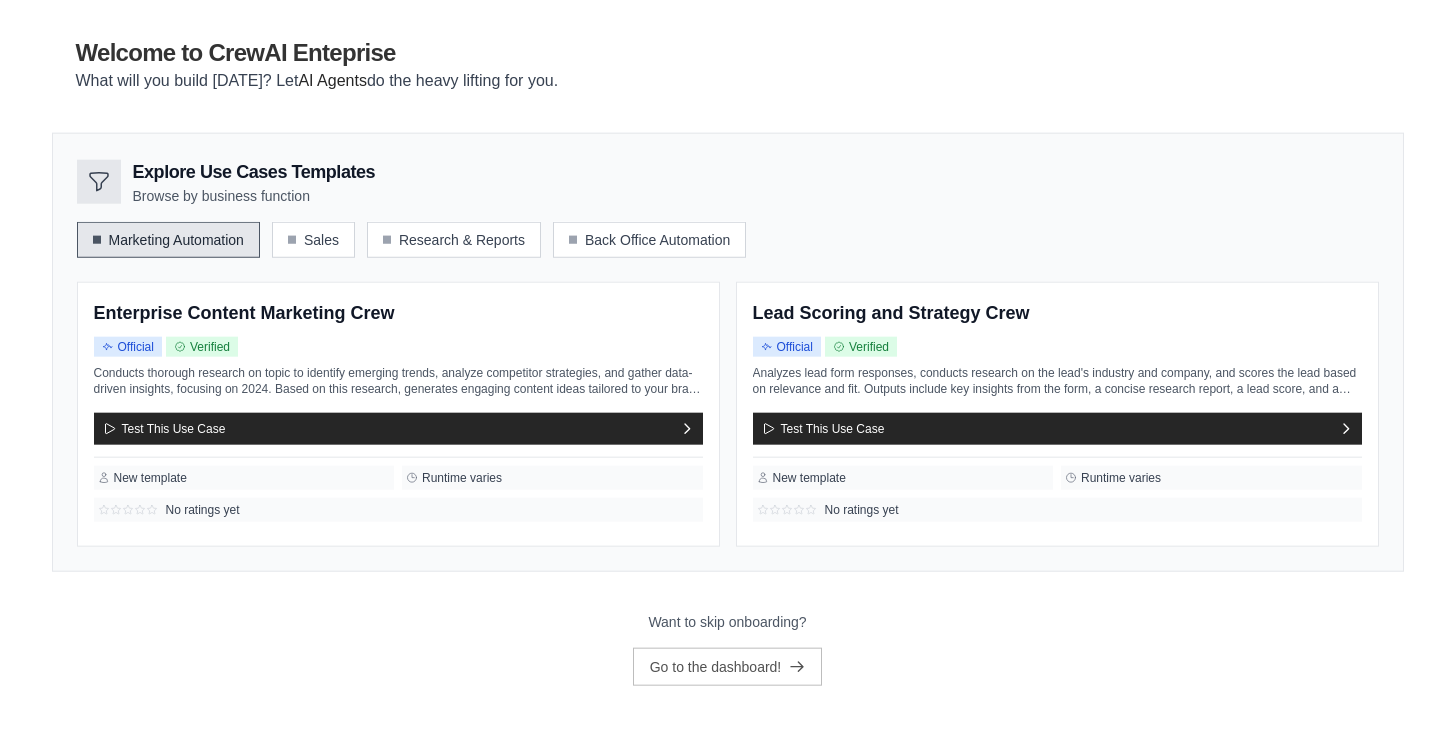 scroll, scrollTop: 111, scrollLeft: 0, axis: vertical 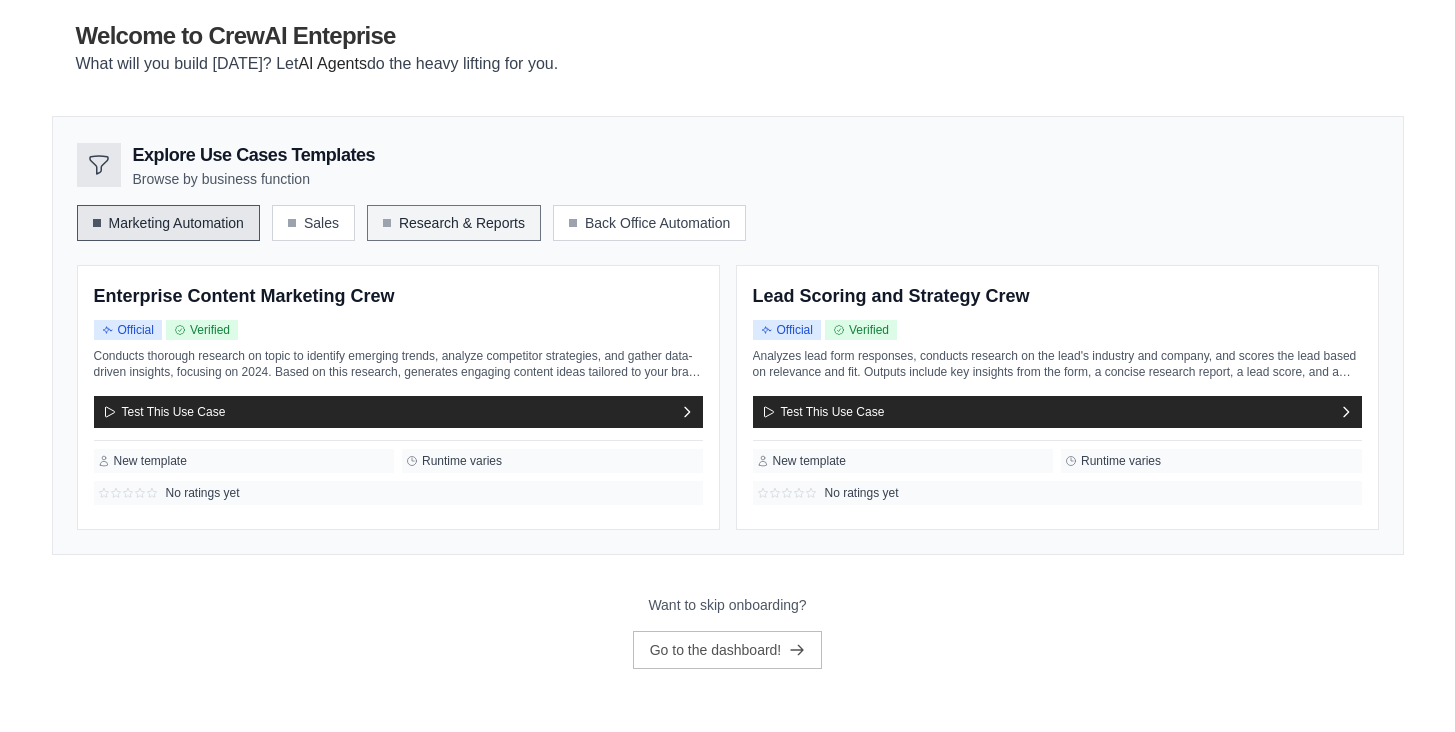 click on "Research & Reports" at bounding box center (454, 223) 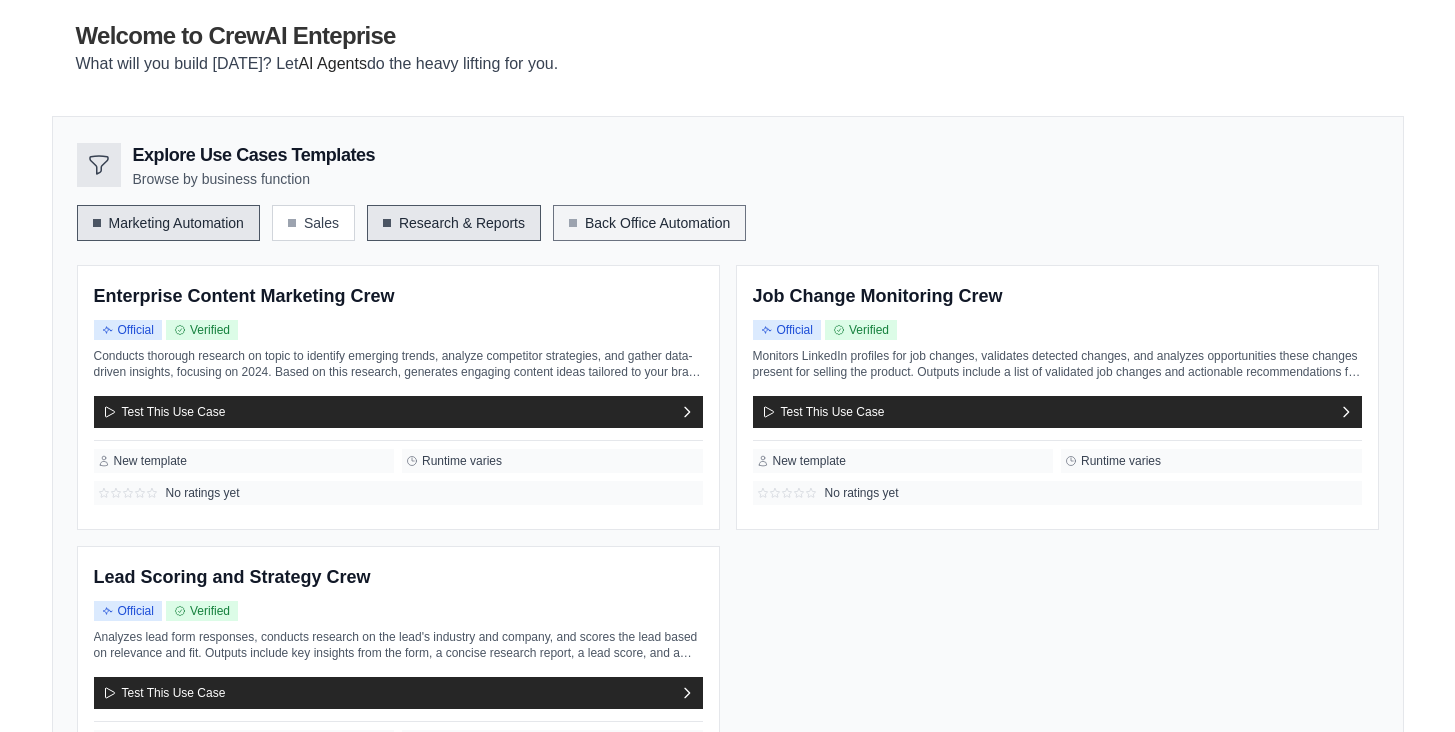 click on "Back Office Automation" at bounding box center [649, 223] 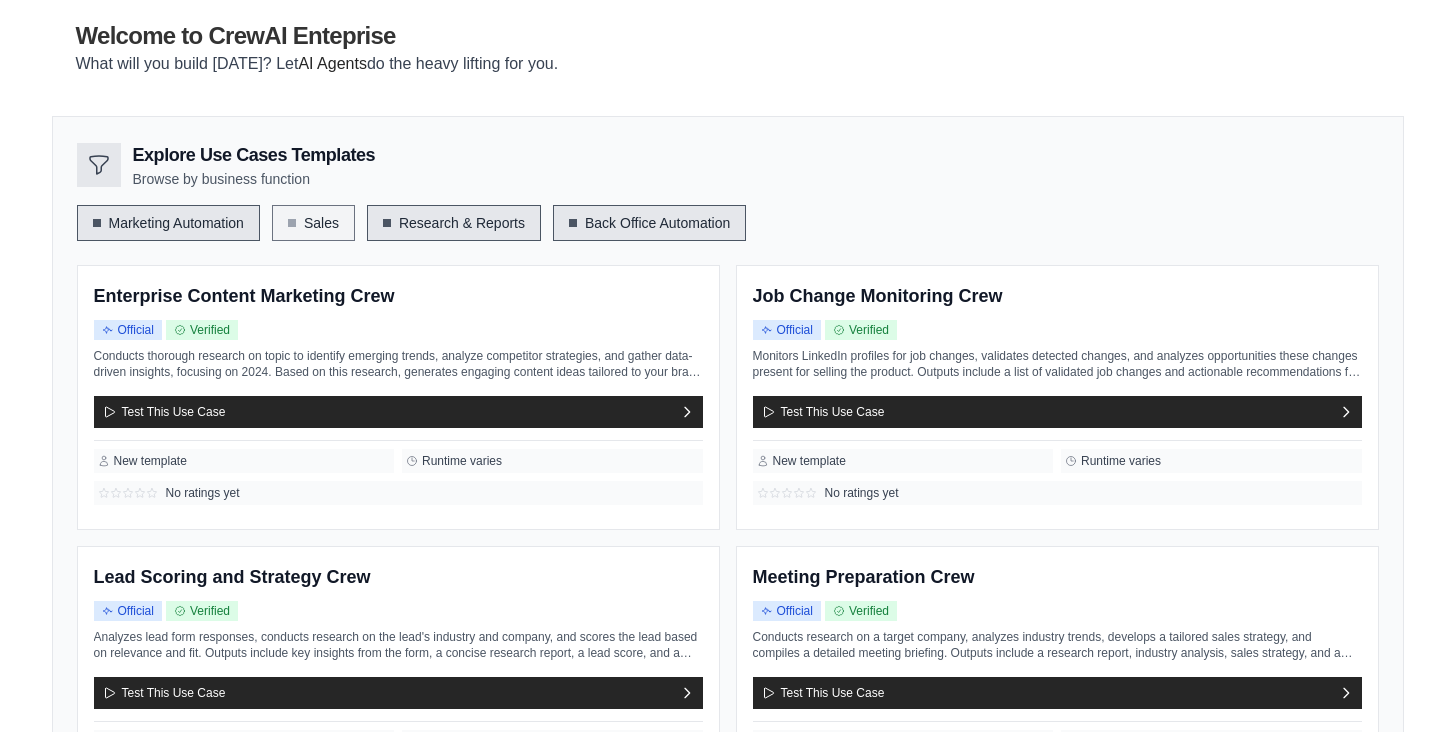 click on "Sales" at bounding box center [313, 223] 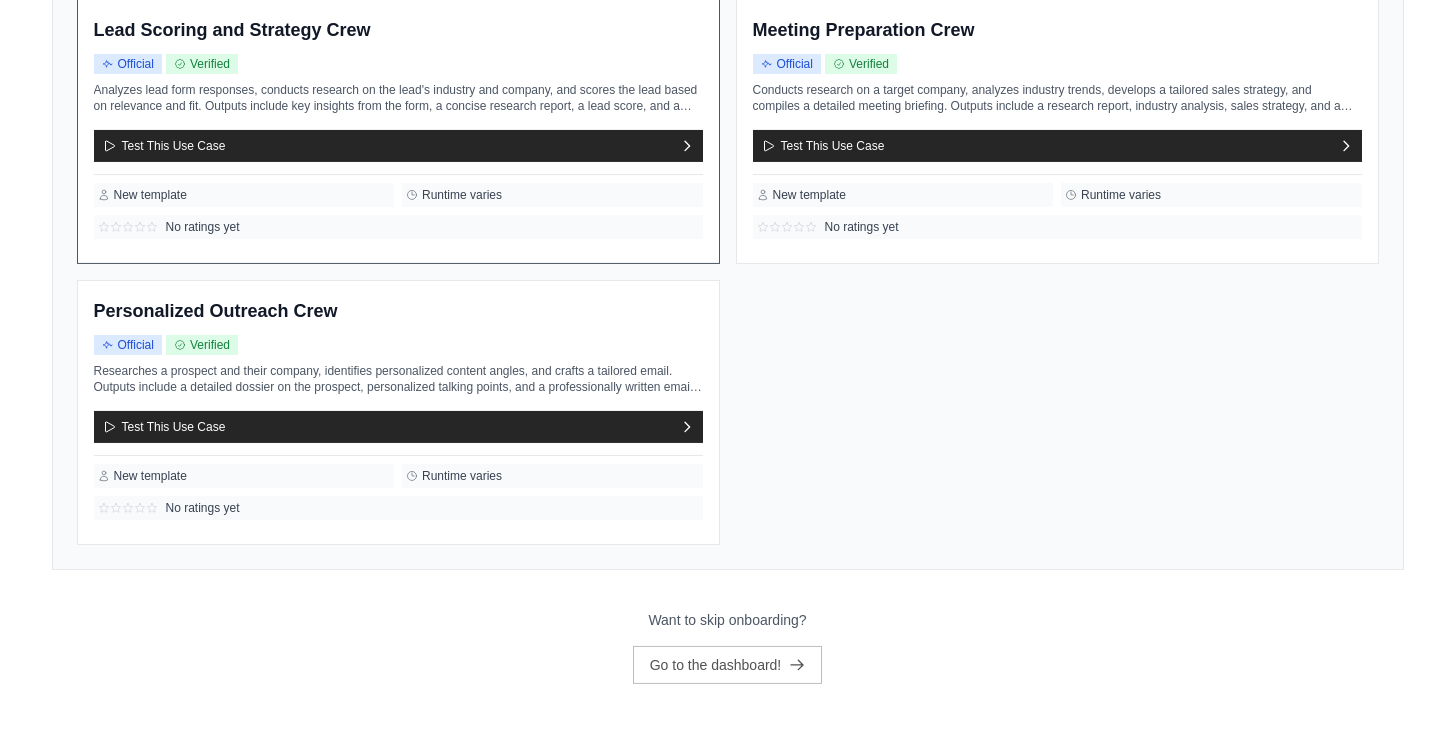 scroll, scrollTop: 670, scrollLeft: 0, axis: vertical 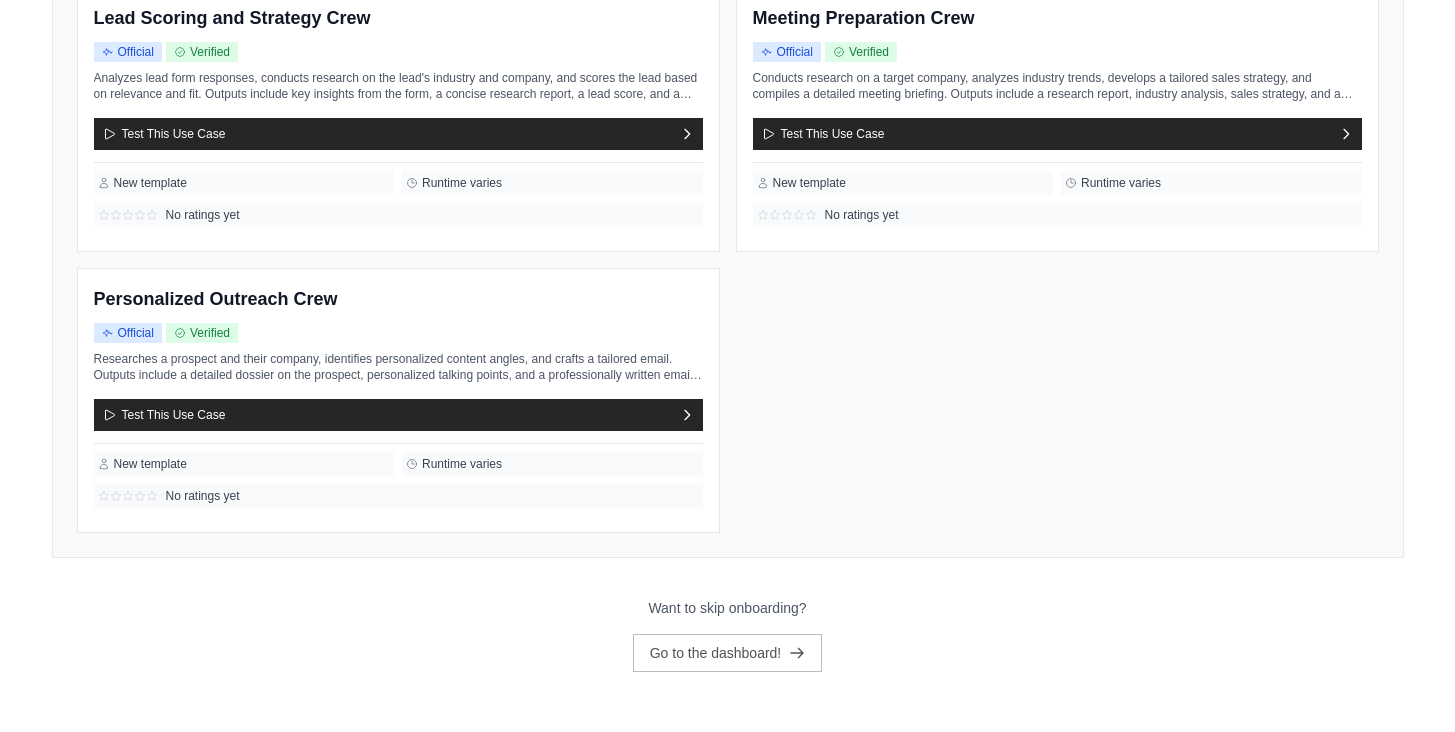 click on "Want to skip onboarding?
Go to the dashboard!" at bounding box center [728, 651] 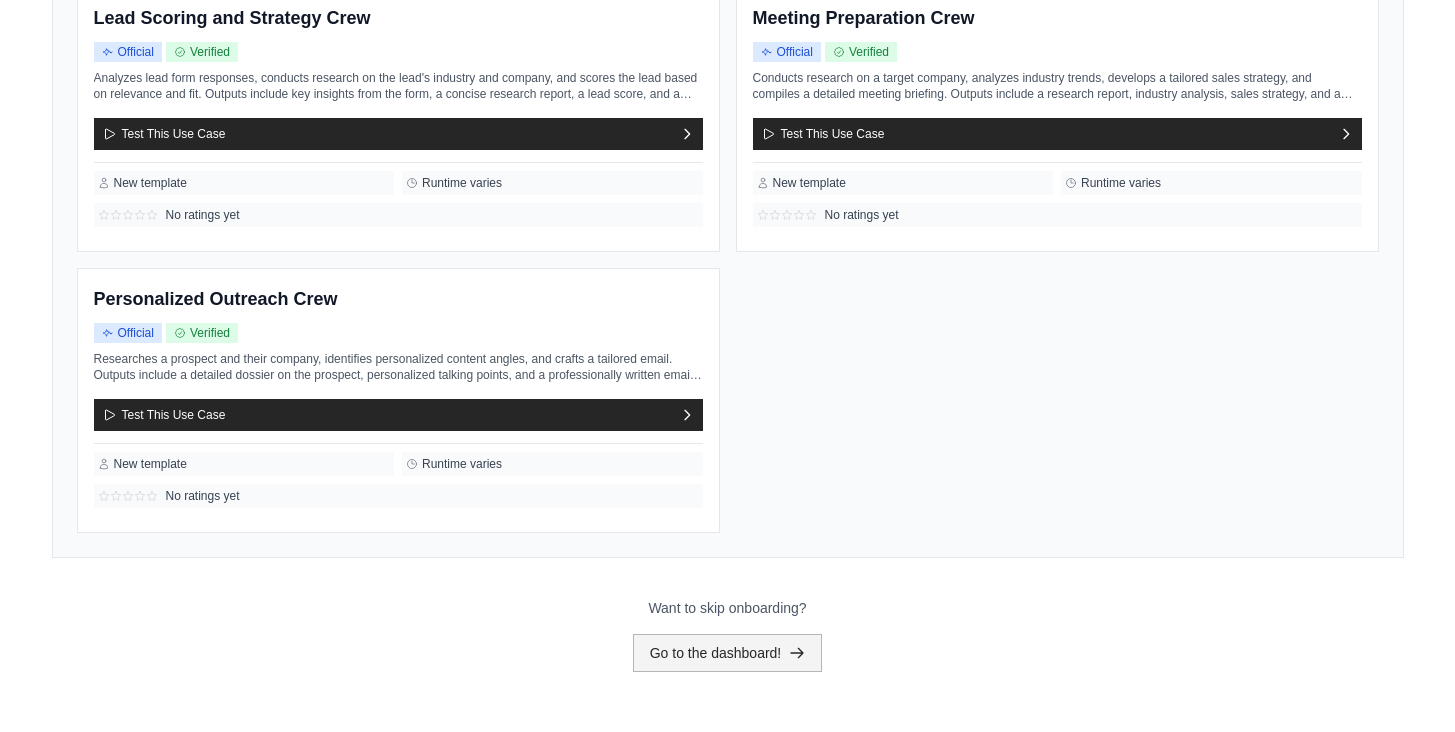 click on "Go to the dashboard!" at bounding box center (728, 653) 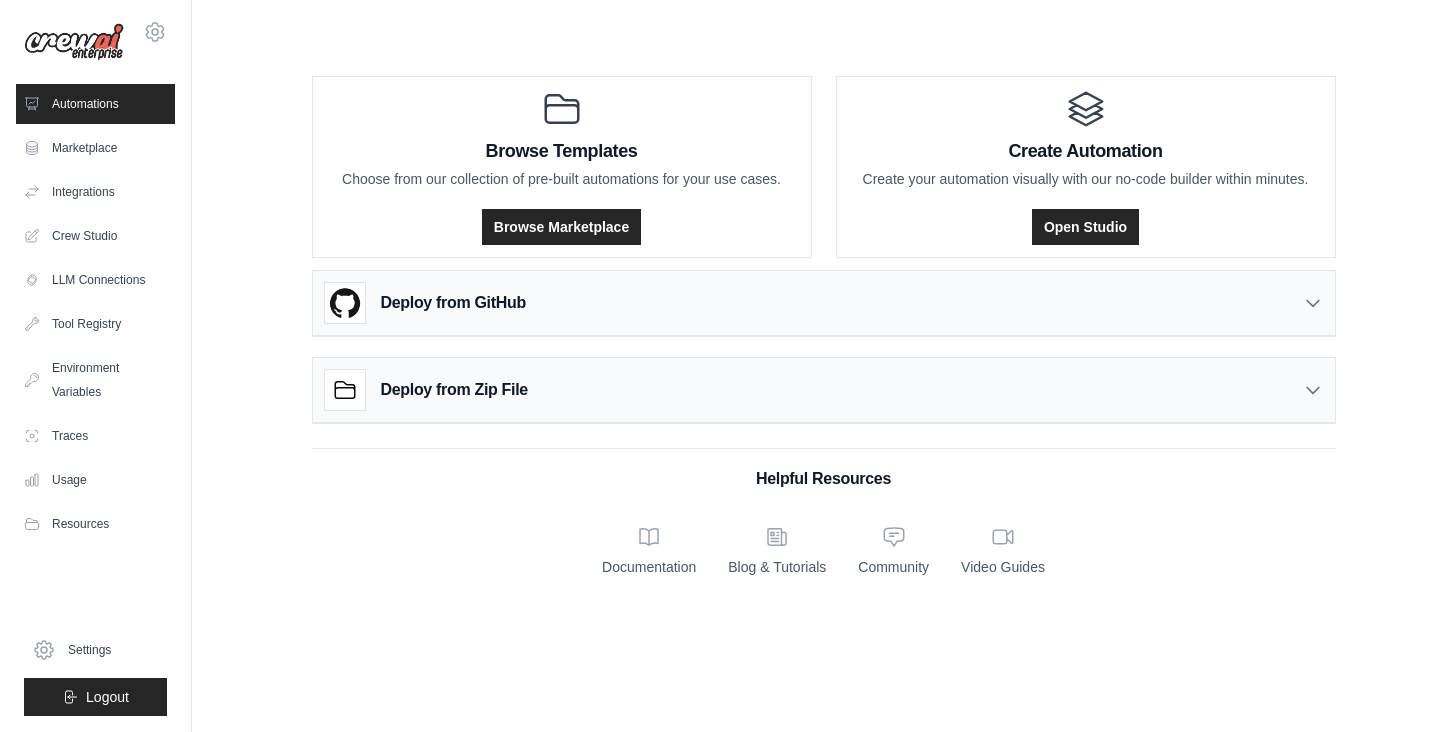 scroll, scrollTop: 0, scrollLeft: 0, axis: both 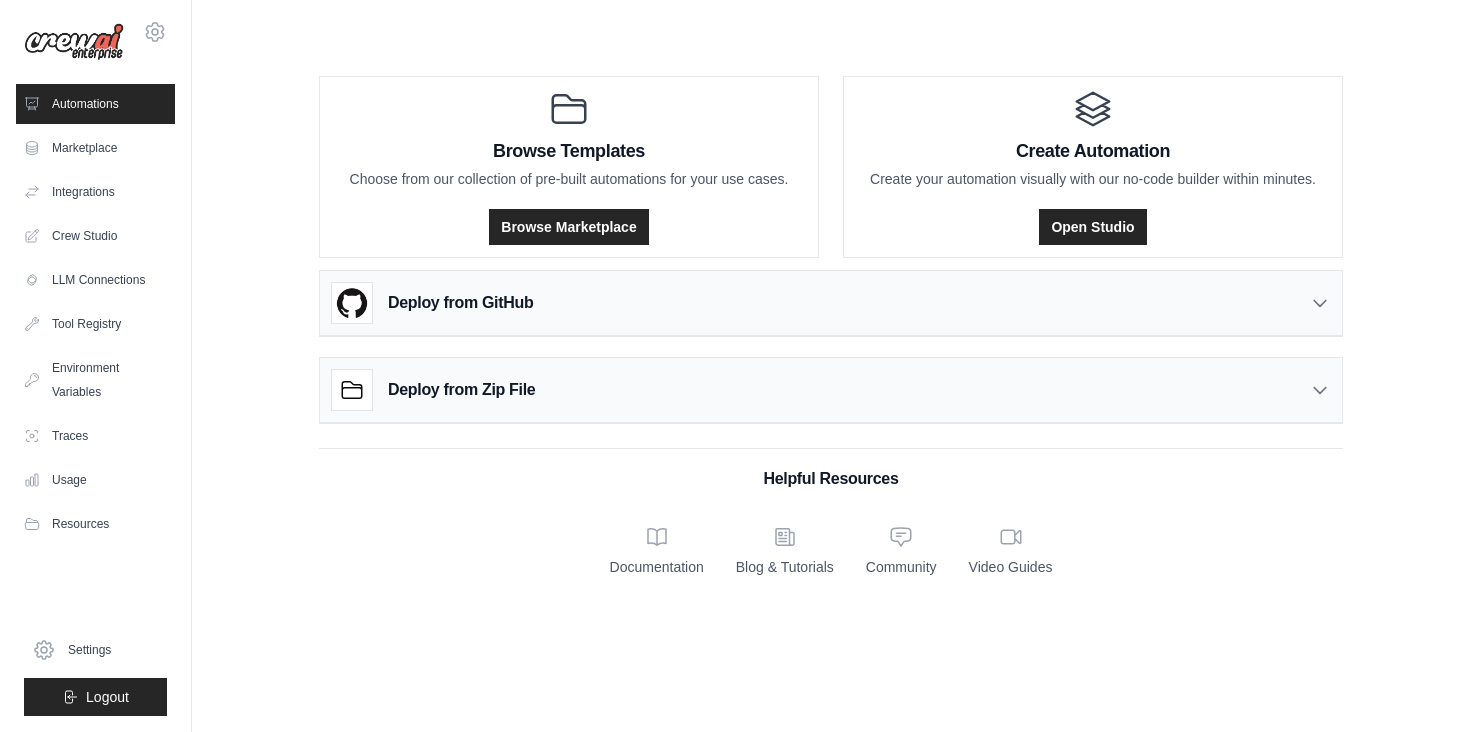 click on "Deploy from GitHub" at bounding box center (831, 303) 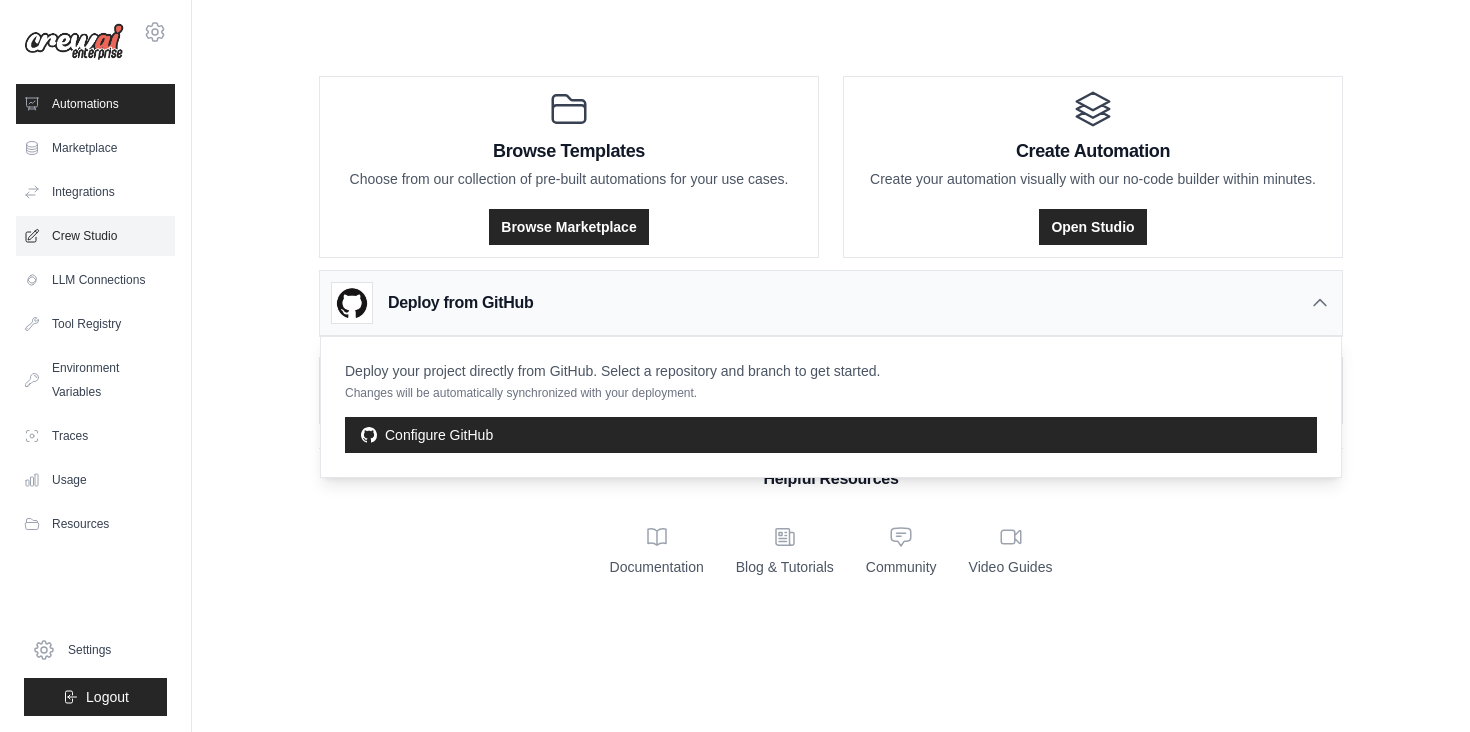 click on "Crew Studio" at bounding box center (95, 236) 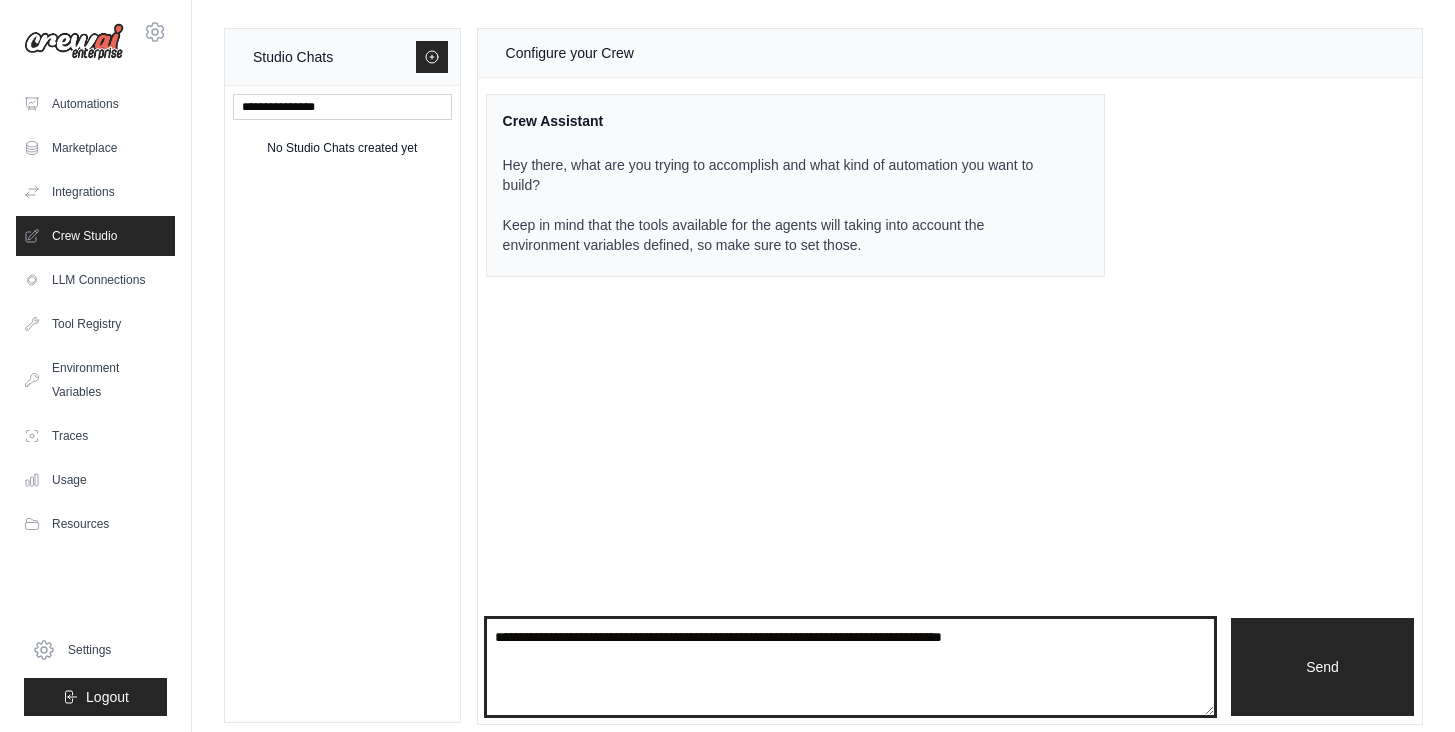 click at bounding box center (851, 667) 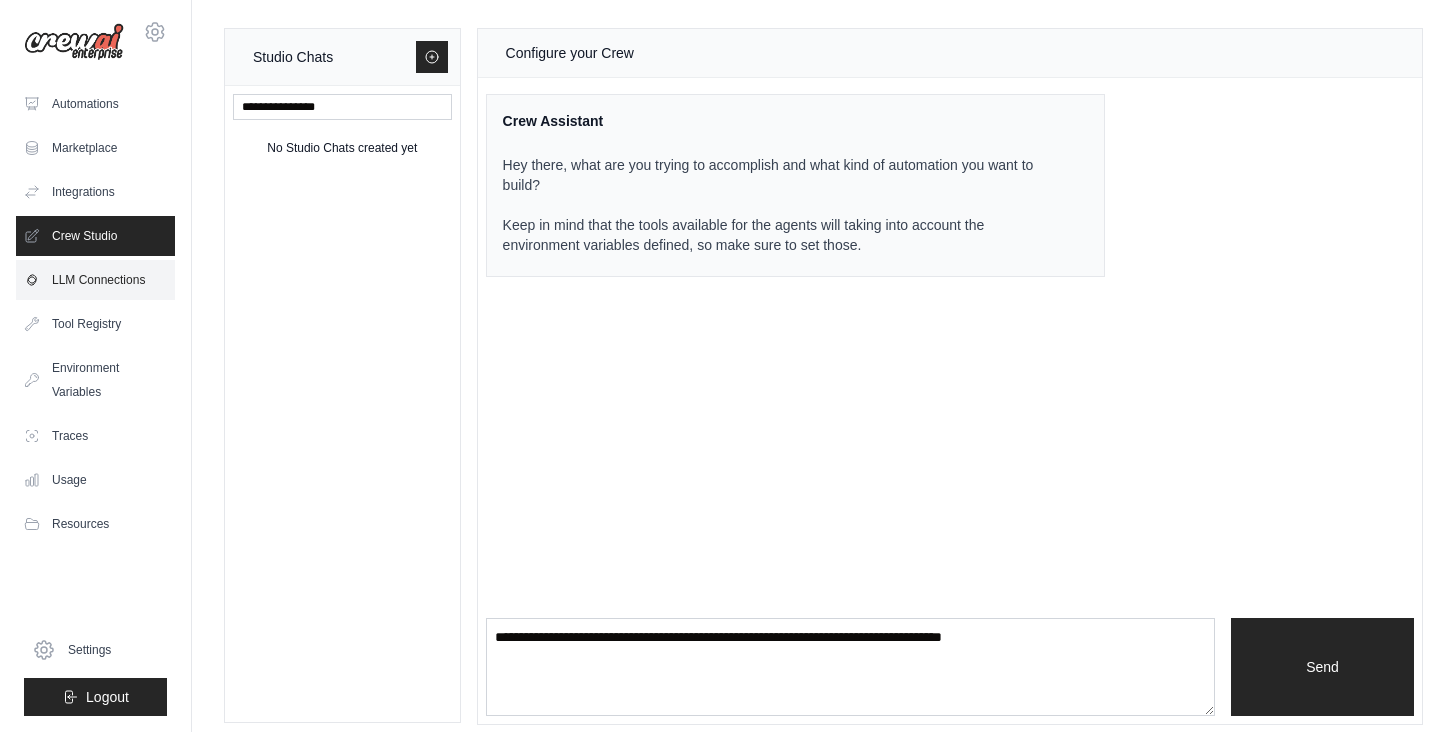 click on "LLM Connections" at bounding box center (95, 280) 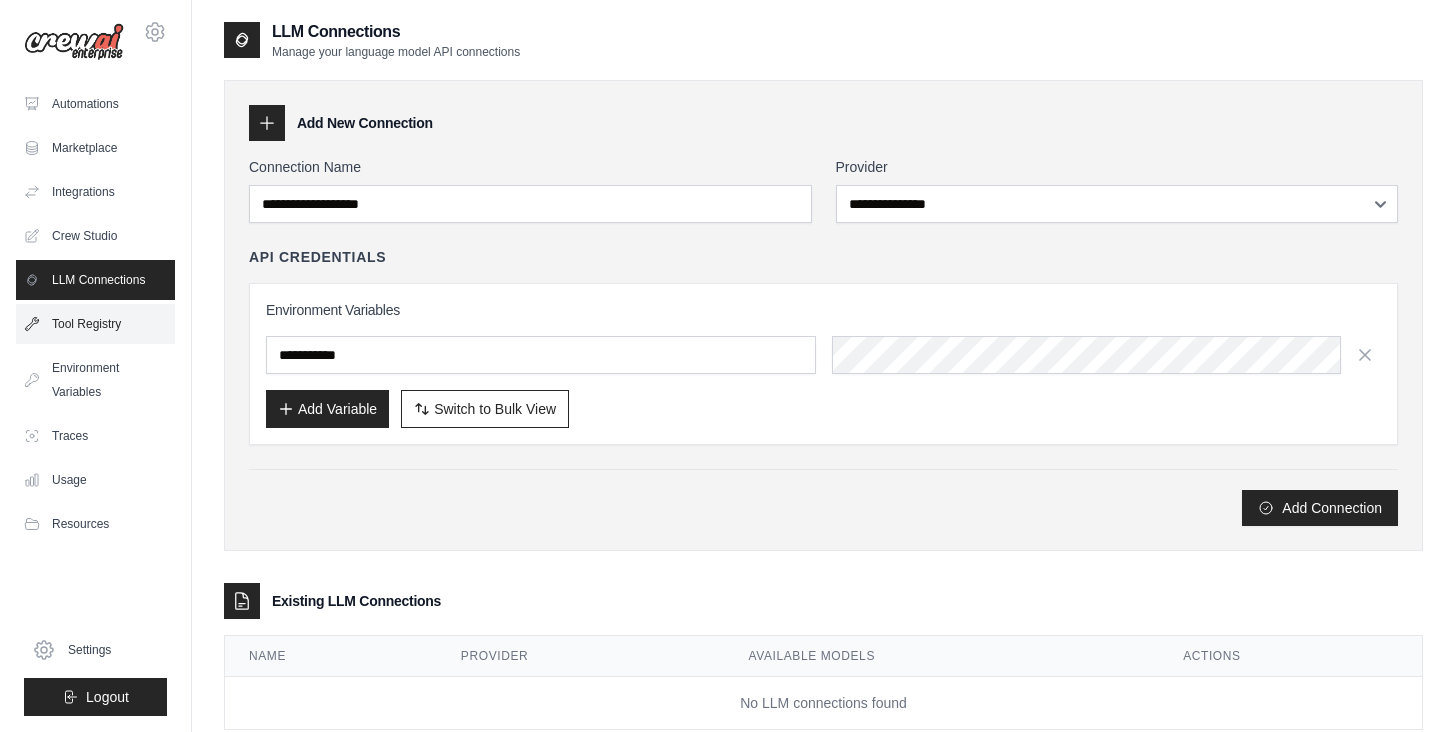 click on "Tool Registry" at bounding box center [95, 324] 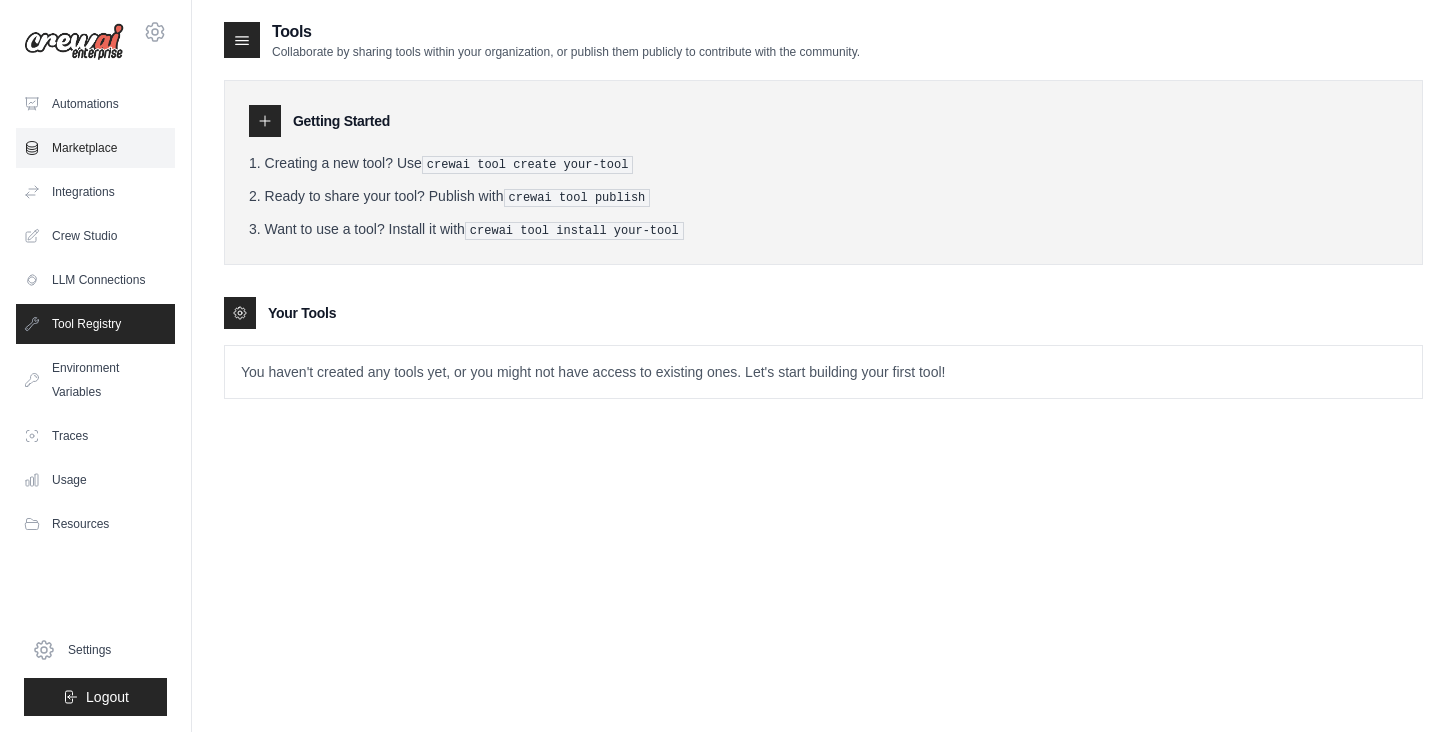 click on "Marketplace" at bounding box center [95, 148] 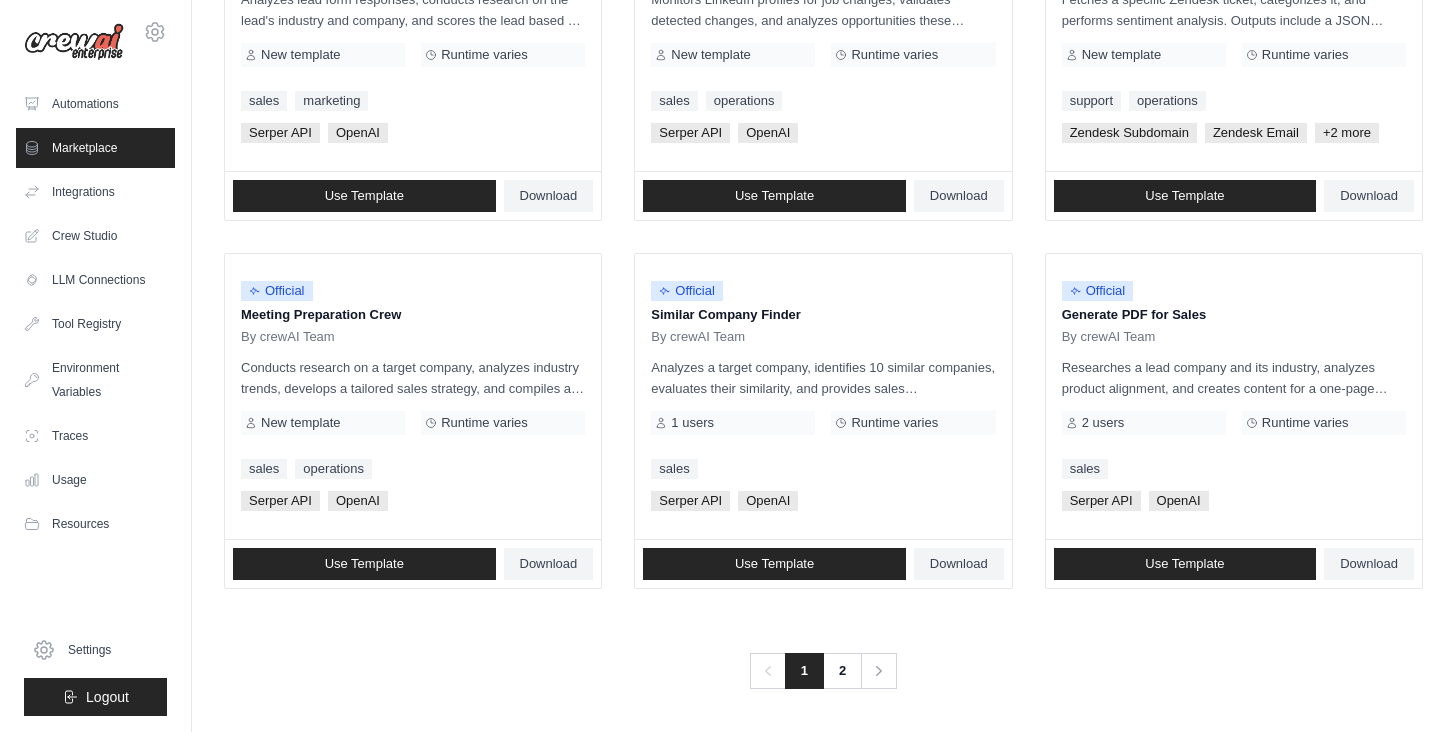 scroll, scrollTop: 1121, scrollLeft: 0, axis: vertical 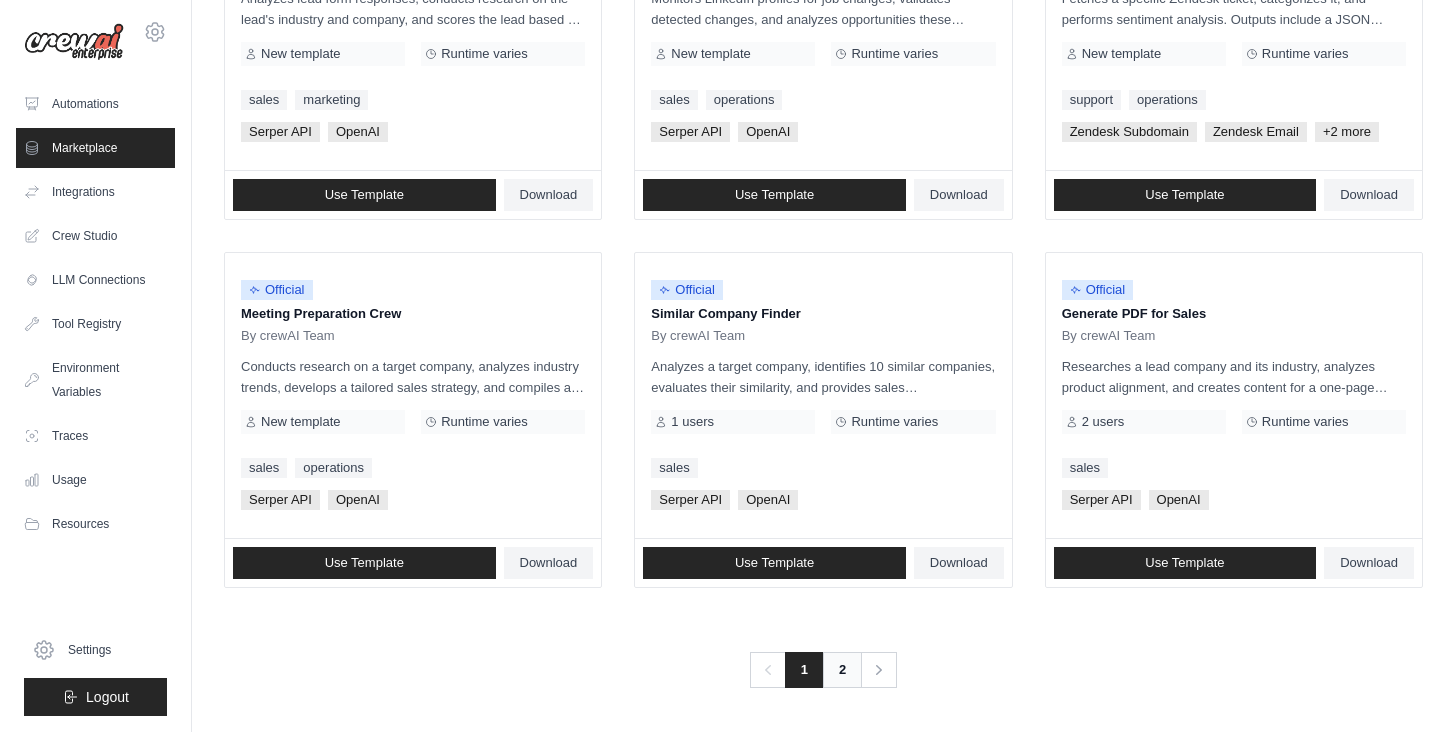 click on "2" at bounding box center (842, 670) 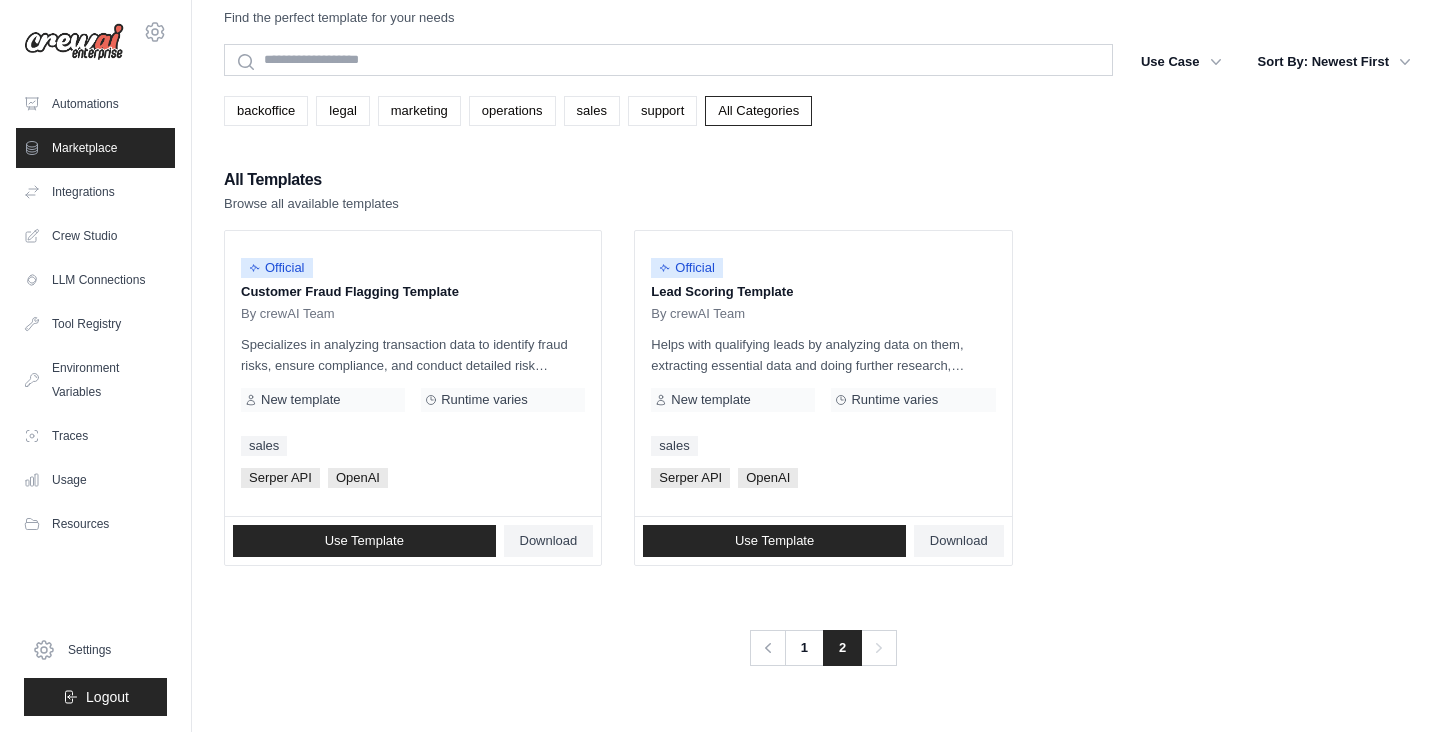 scroll, scrollTop: 0, scrollLeft: 0, axis: both 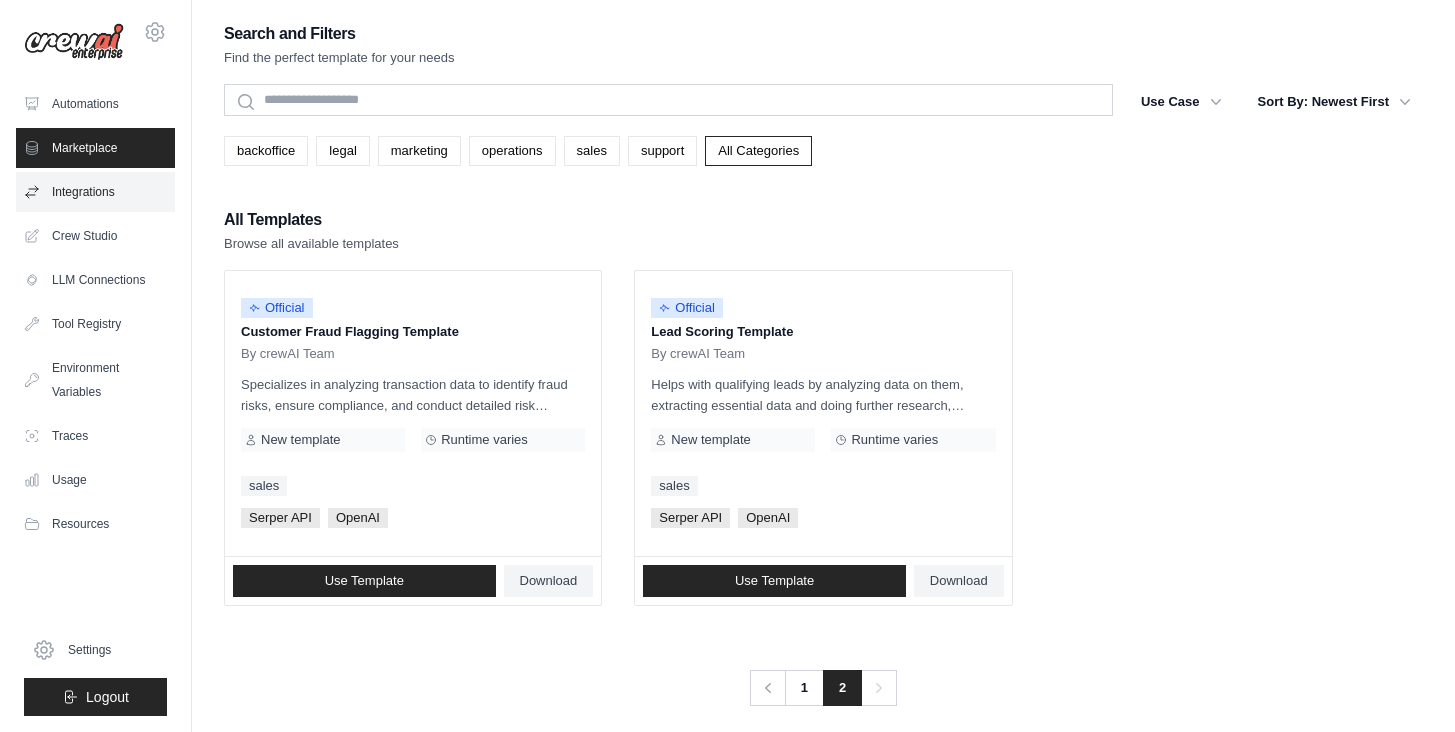 click on "Integrations" at bounding box center [95, 192] 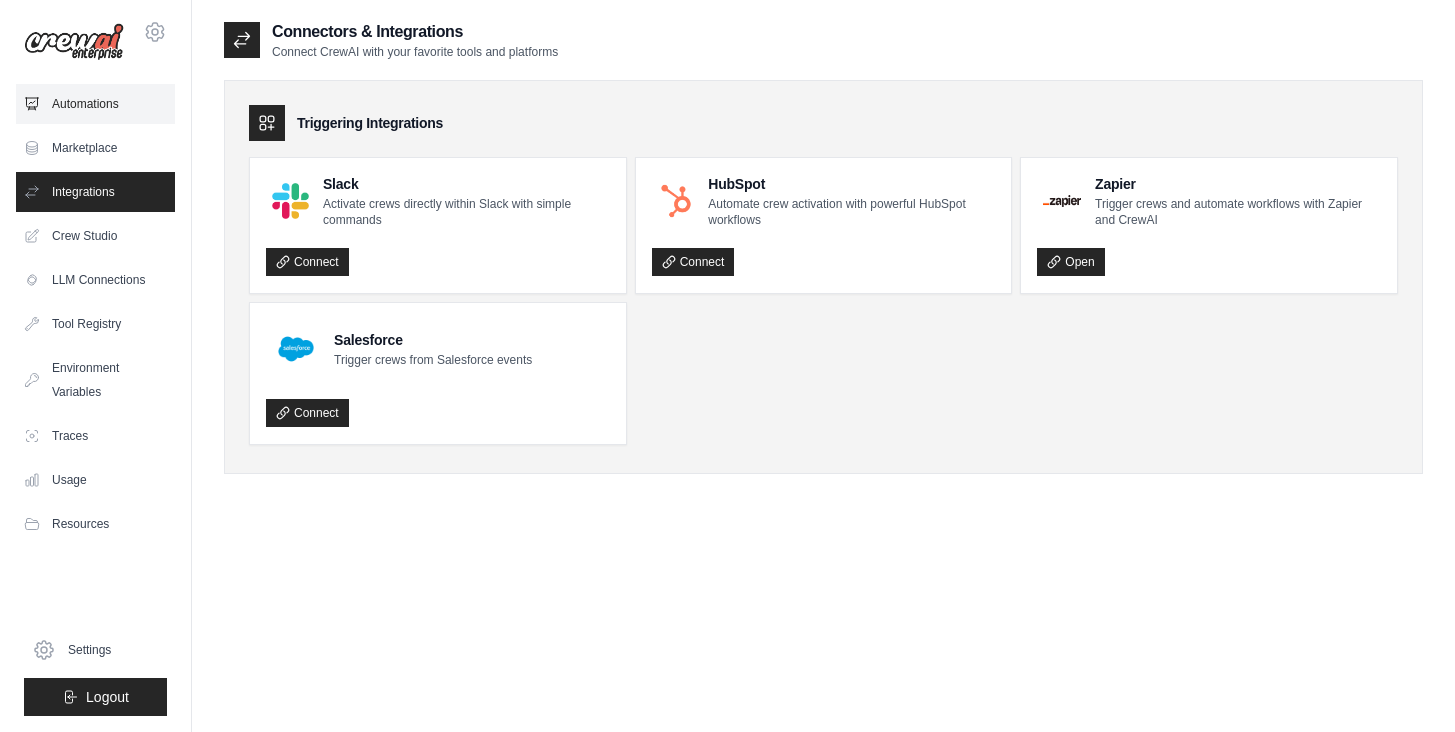 click on "Automations" at bounding box center (95, 104) 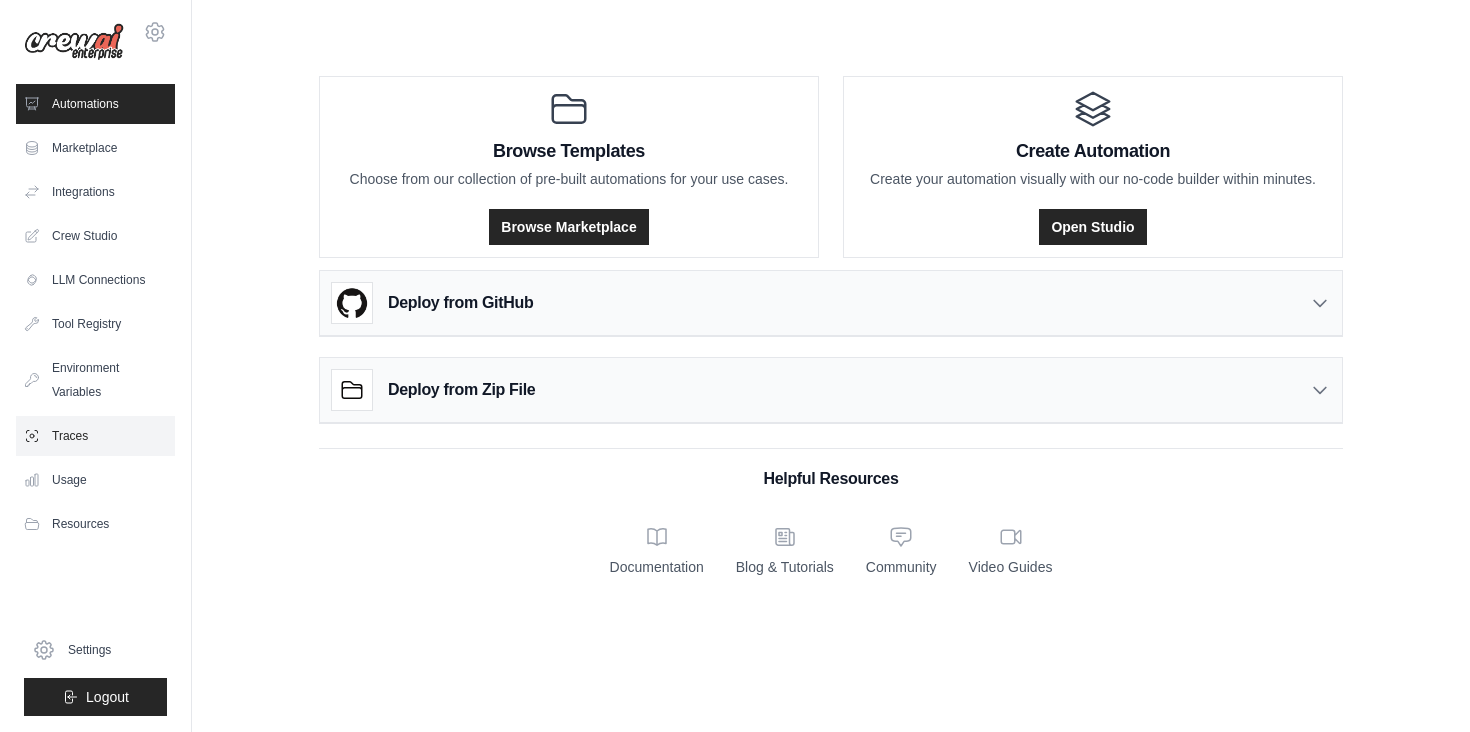 click on "Traces" at bounding box center [95, 436] 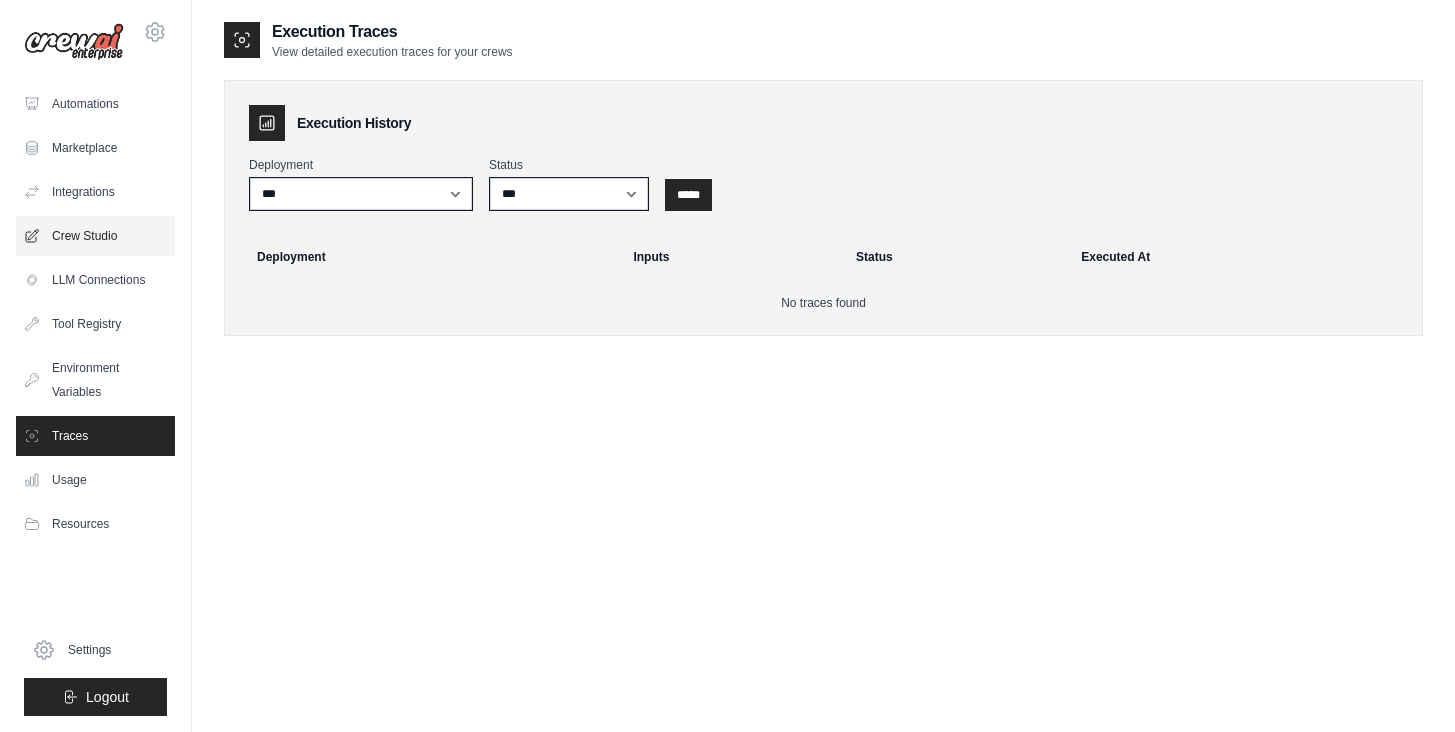 click on "Crew Studio" at bounding box center [95, 236] 